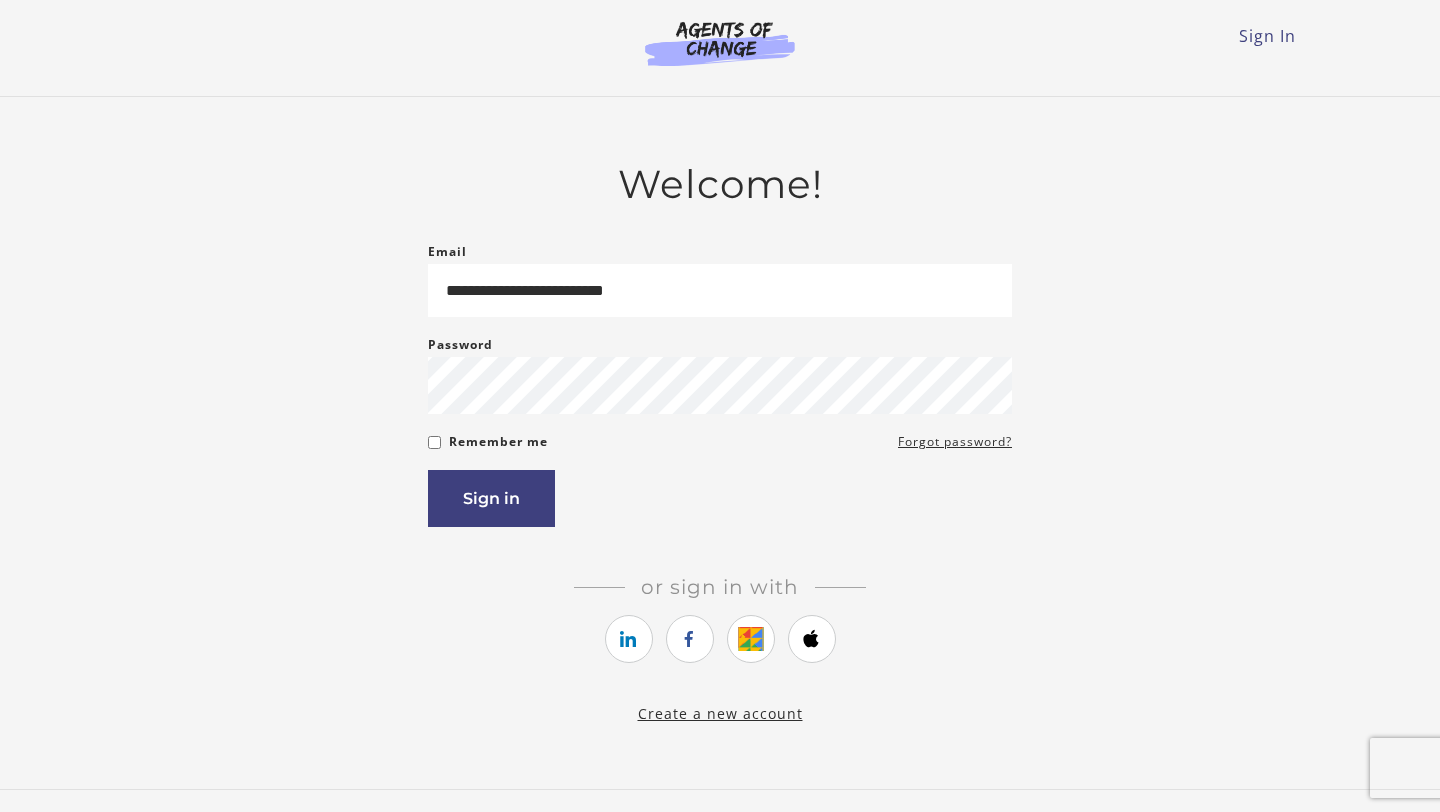 scroll, scrollTop: 0, scrollLeft: 0, axis: both 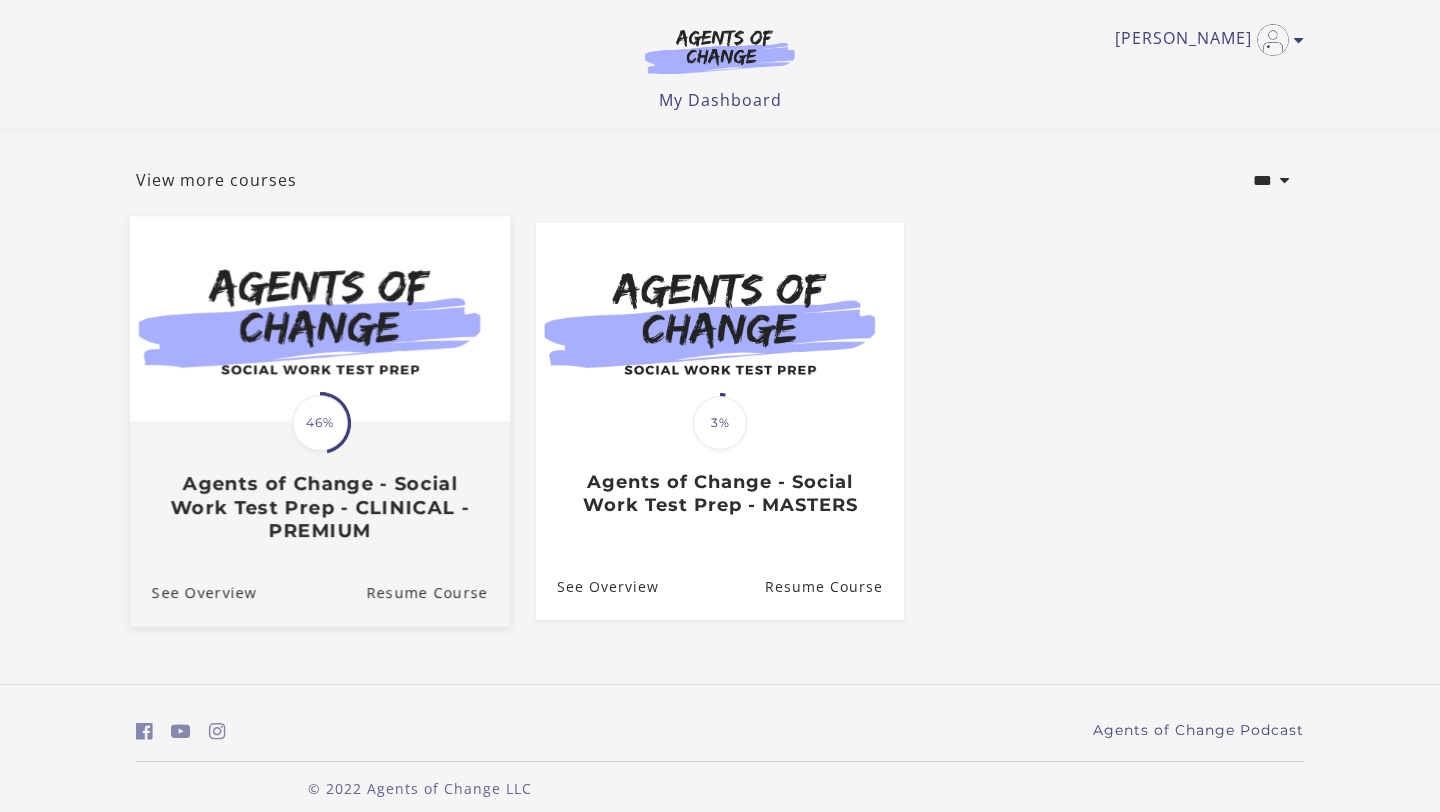 click on "Agents of Change - Social Work Test Prep - CLINICAL - PREMIUM" at bounding box center [320, 508] 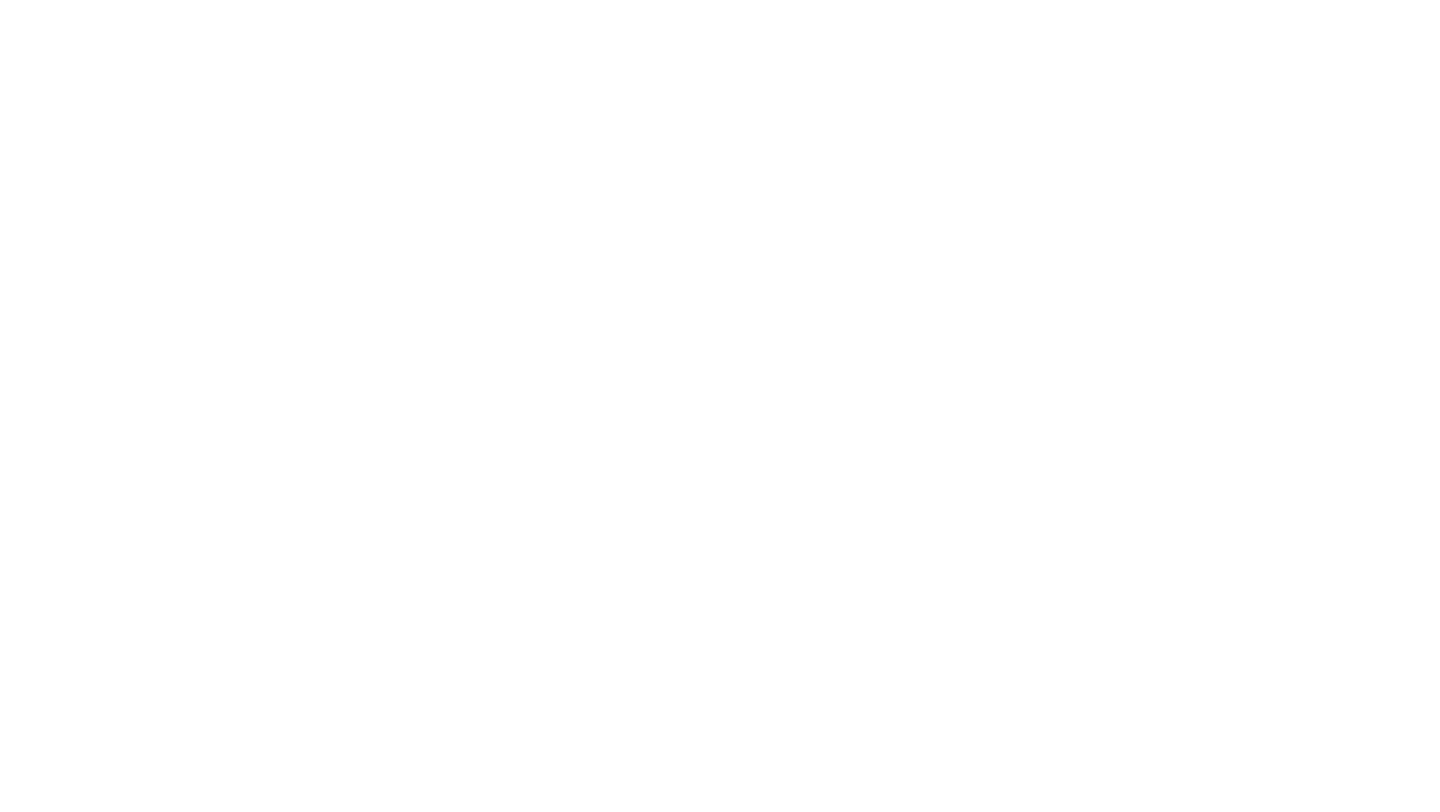 scroll, scrollTop: 0, scrollLeft: 0, axis: both 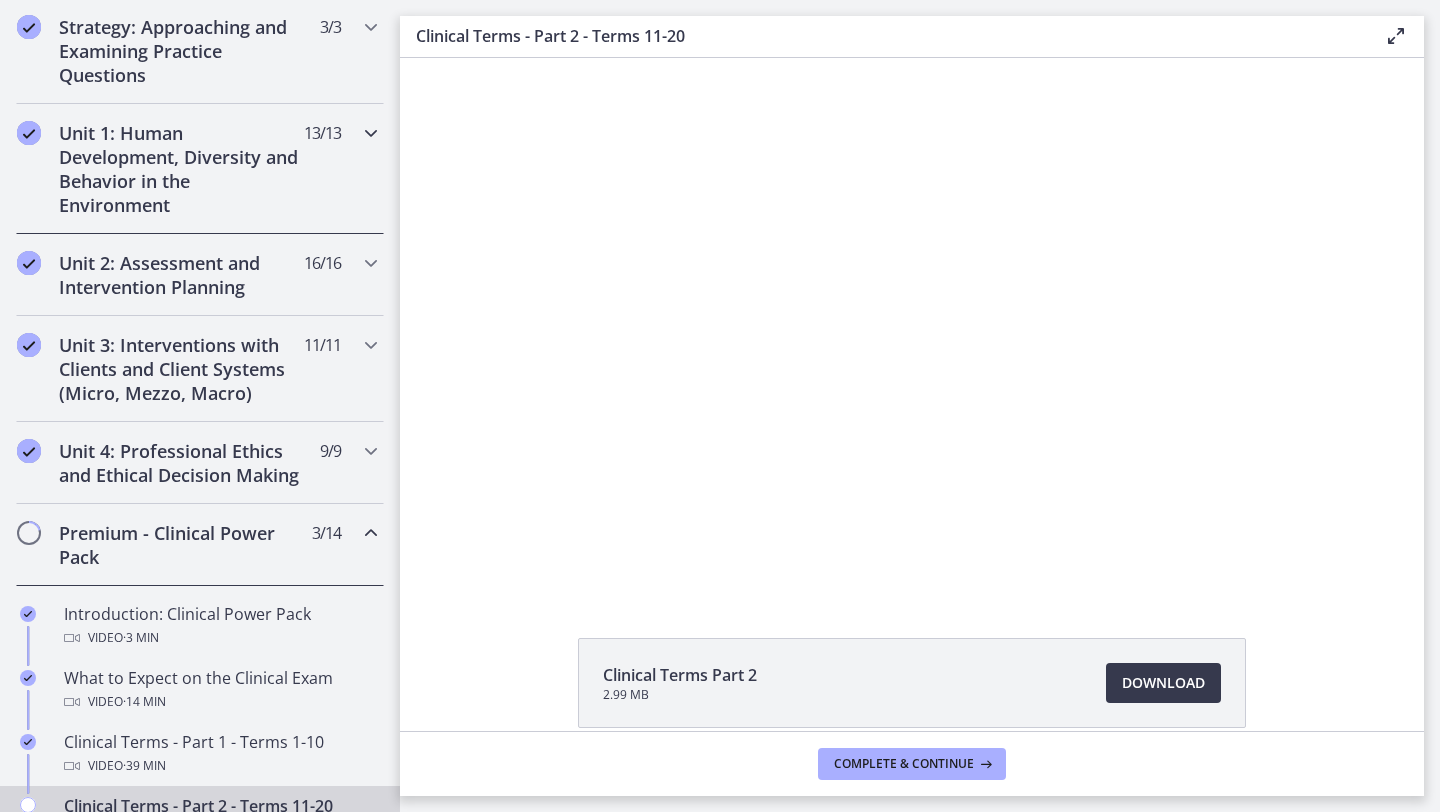 click on "Unit 1: Human Development, Diversity and Behavior in the Environment" at bounding box center [181, 169] 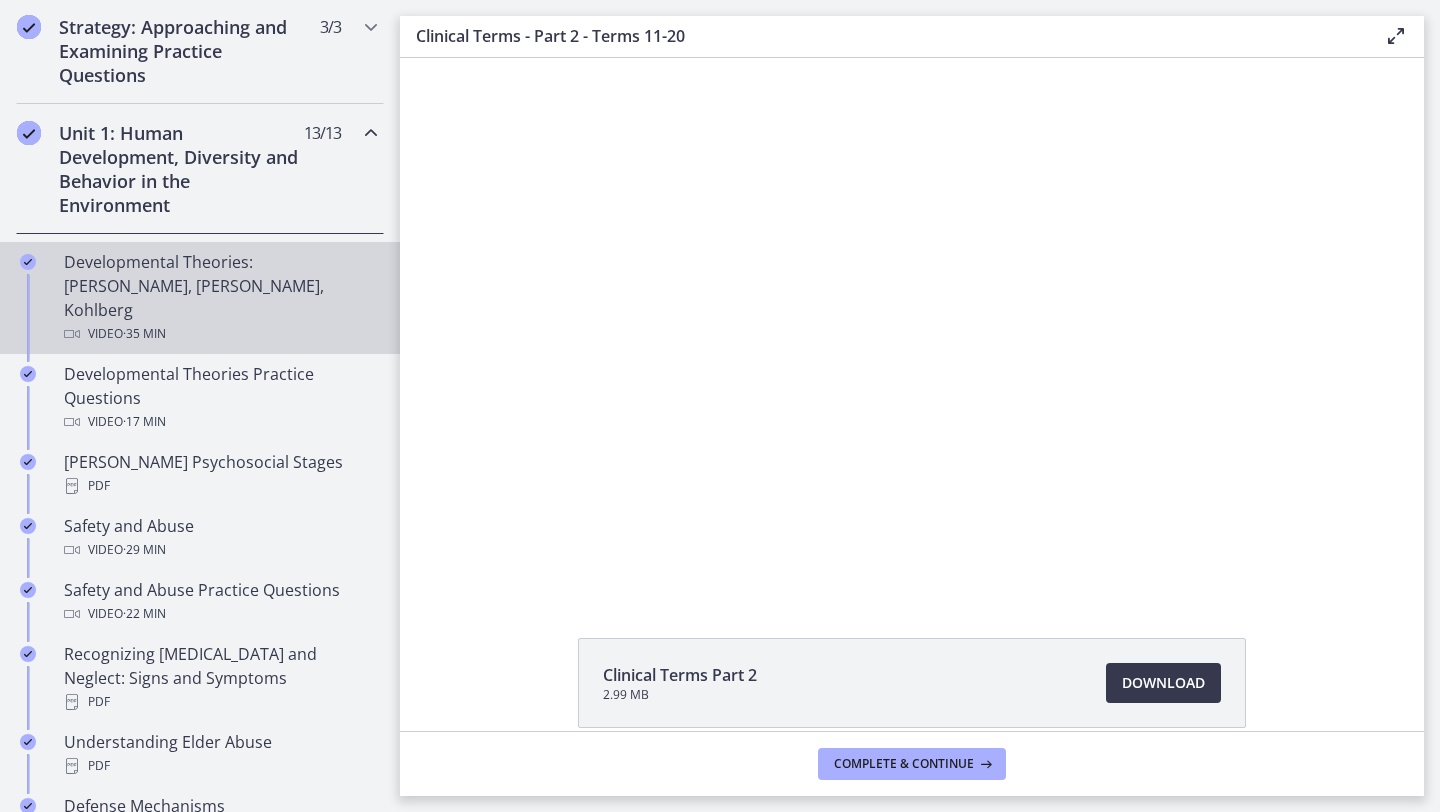 click on "Developmental Theories: Erikson, Piaget, Kohlberg
Video
·  35 min" at bounding box center [220, 298] 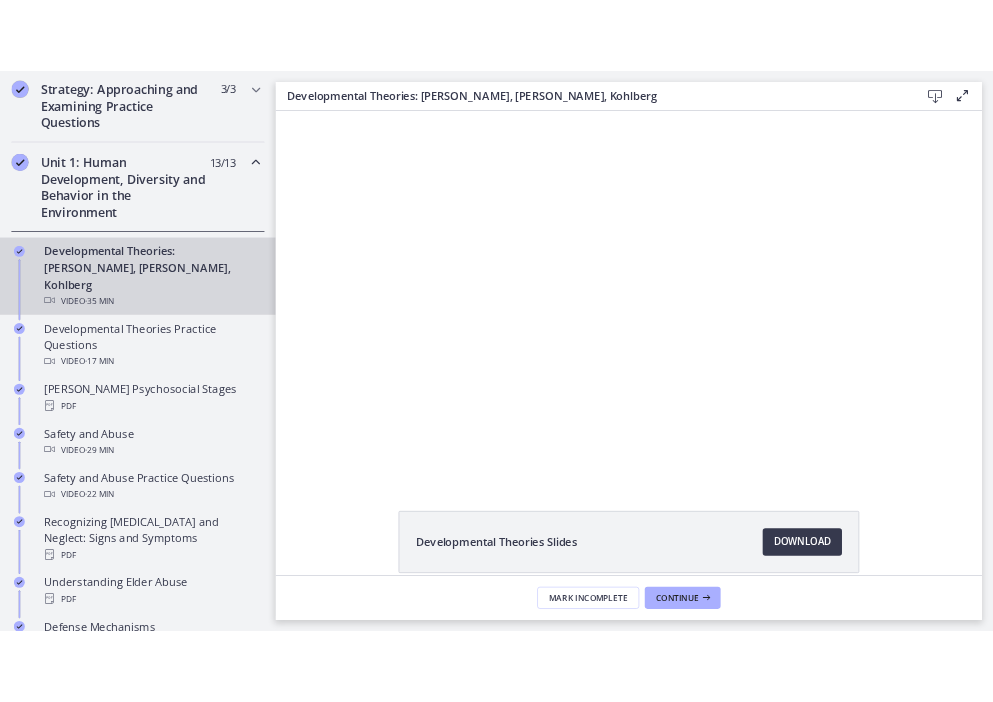 scroll, scrollTop: 0, scrollLeft: 0, axis: both 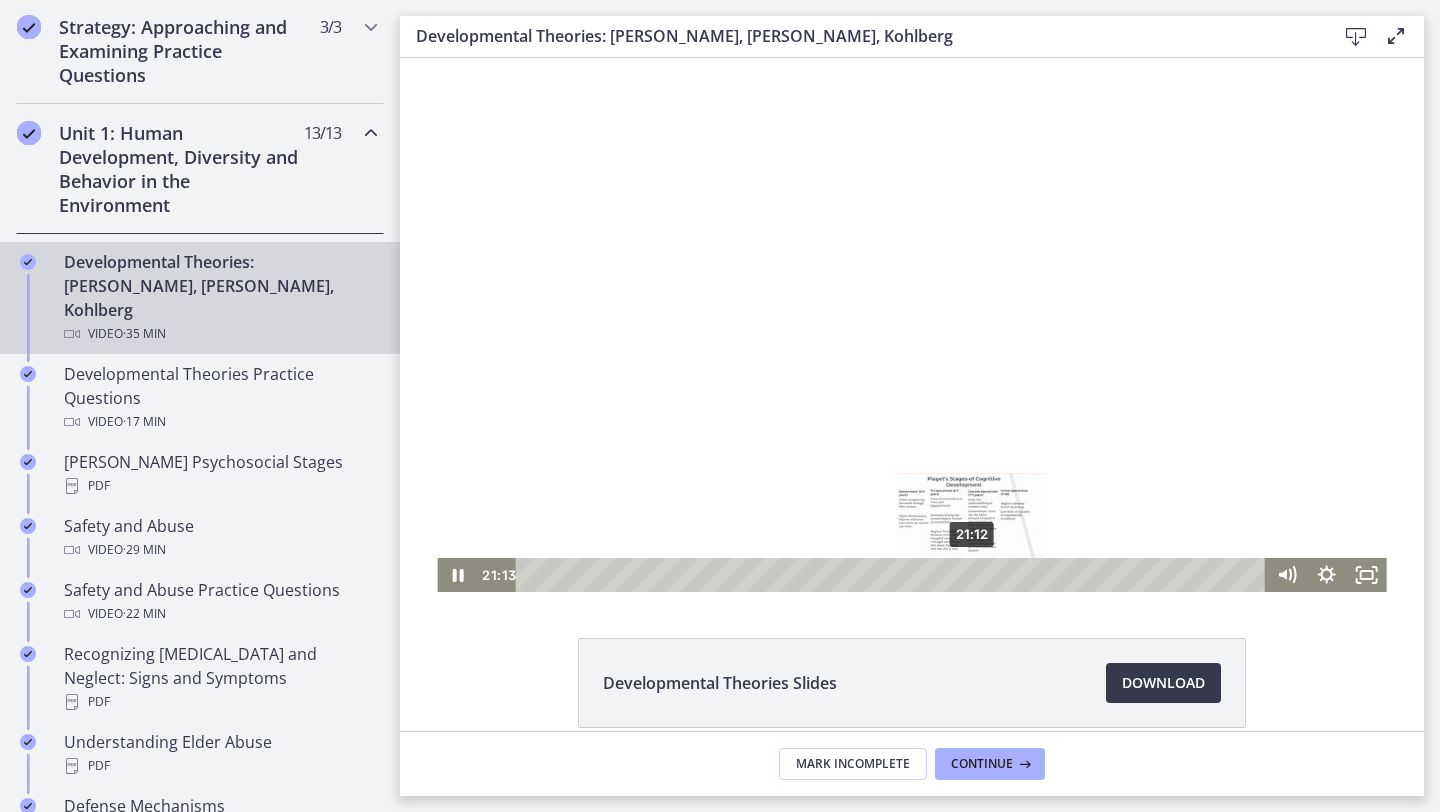 click on "21:12" at bounding box center [894, 575] 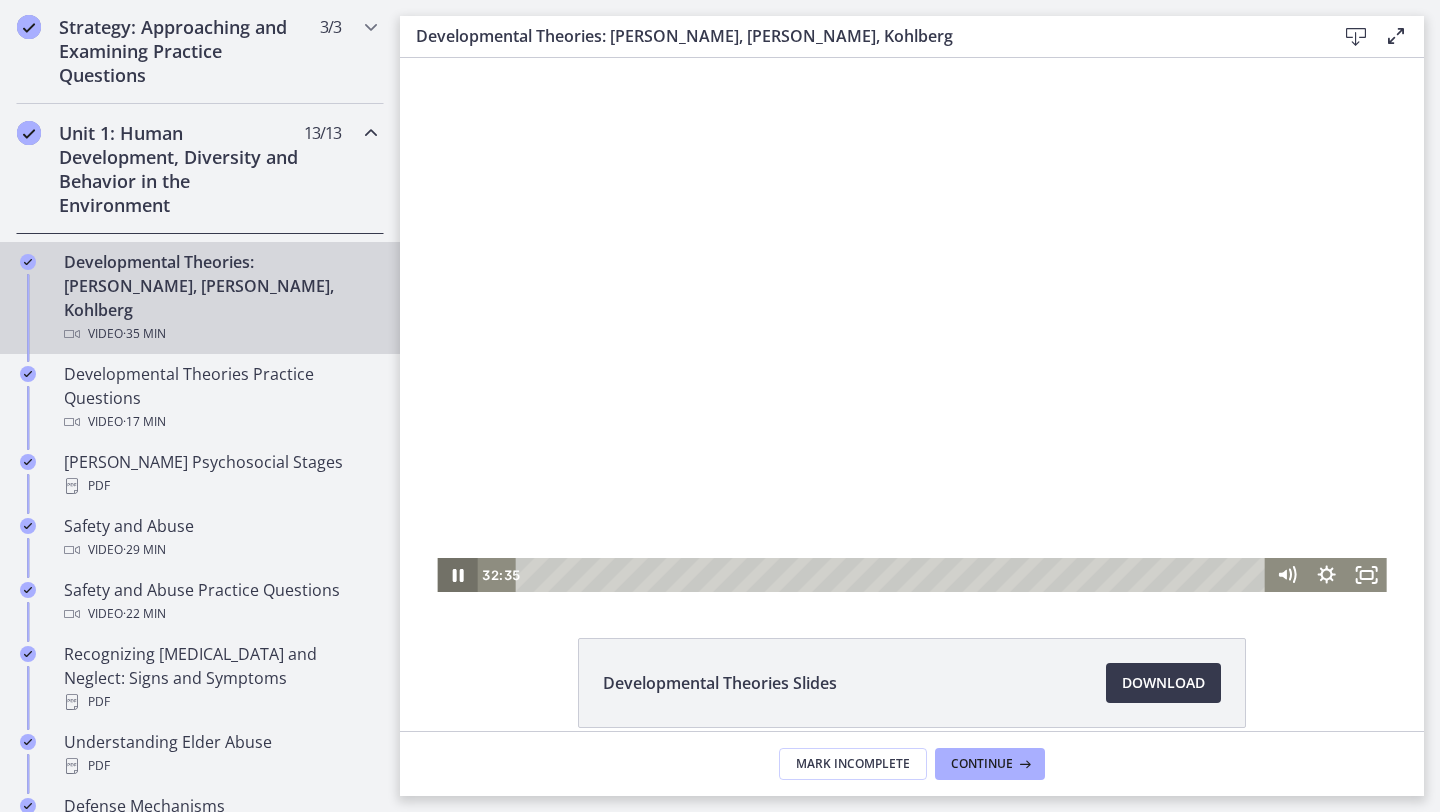 click 